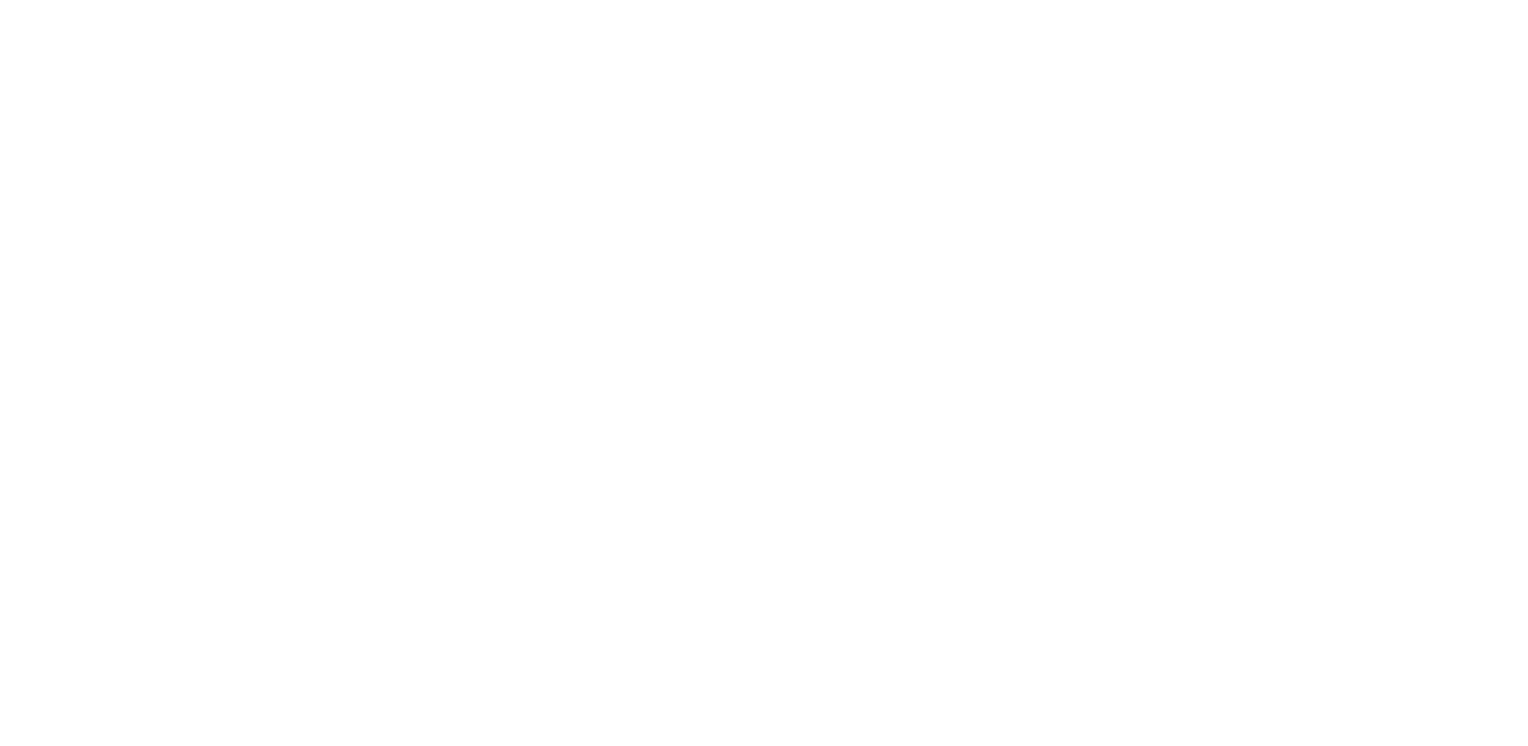 scroll, scrollTop: 0, scrollLeft: 0, axis: both 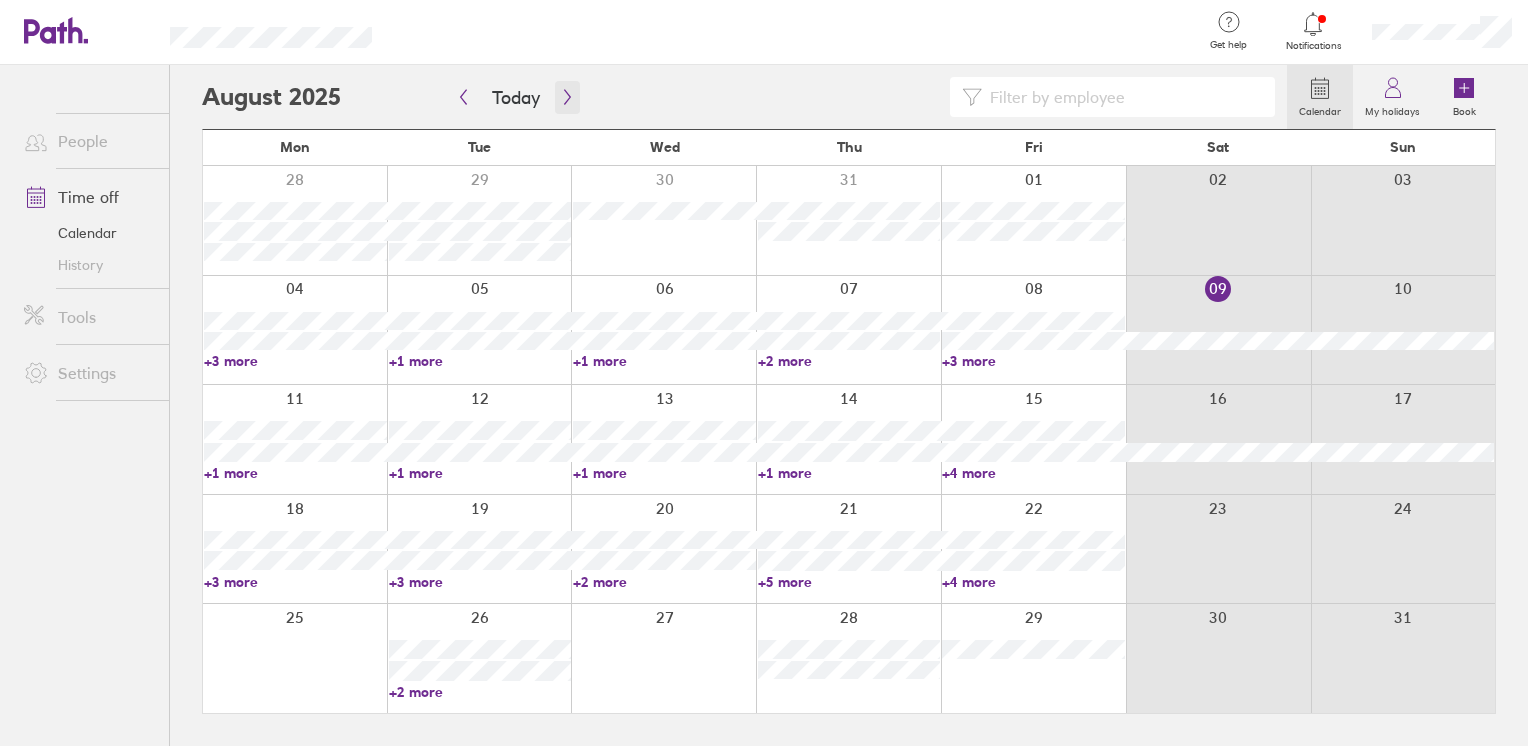 click 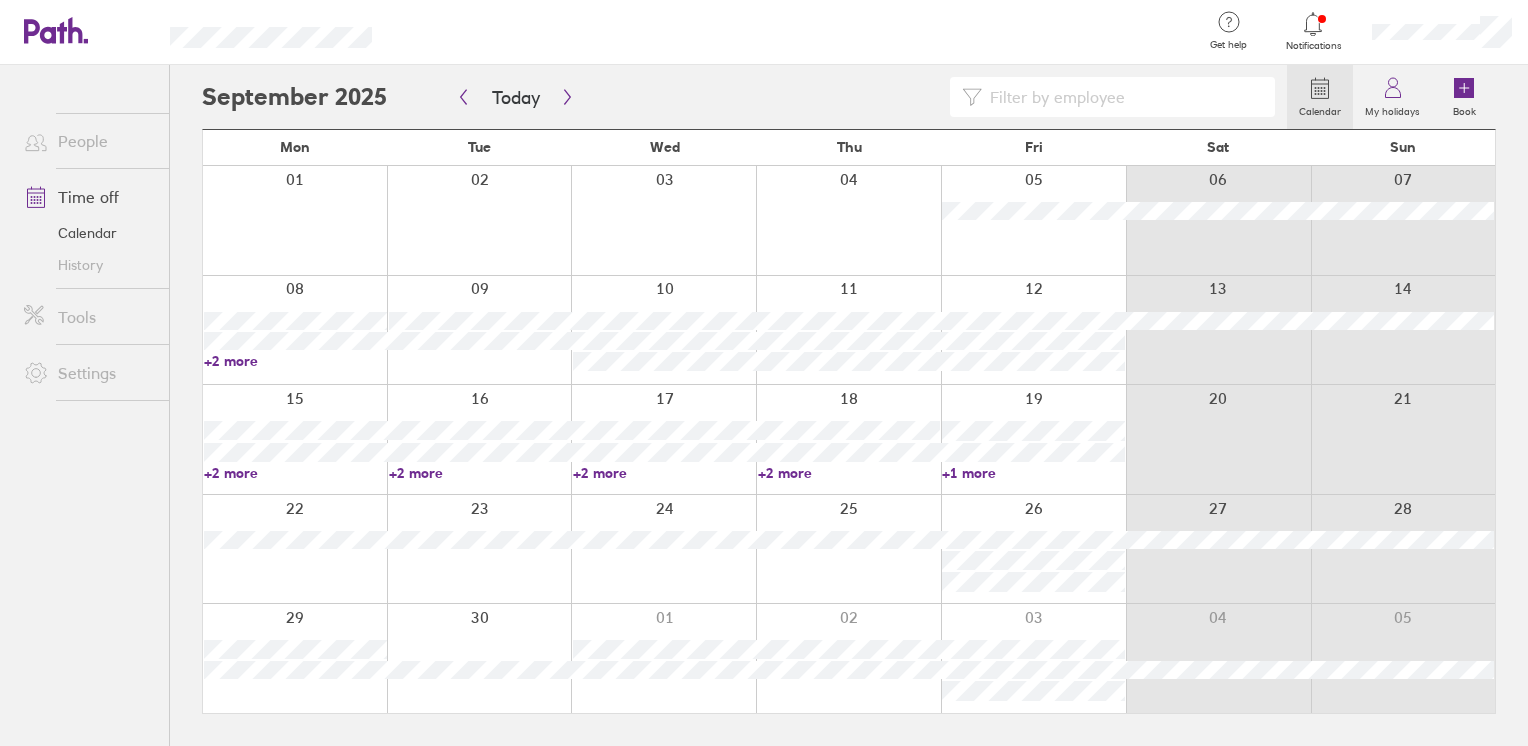 click on "+2 more" at bounding box center [295, 361] 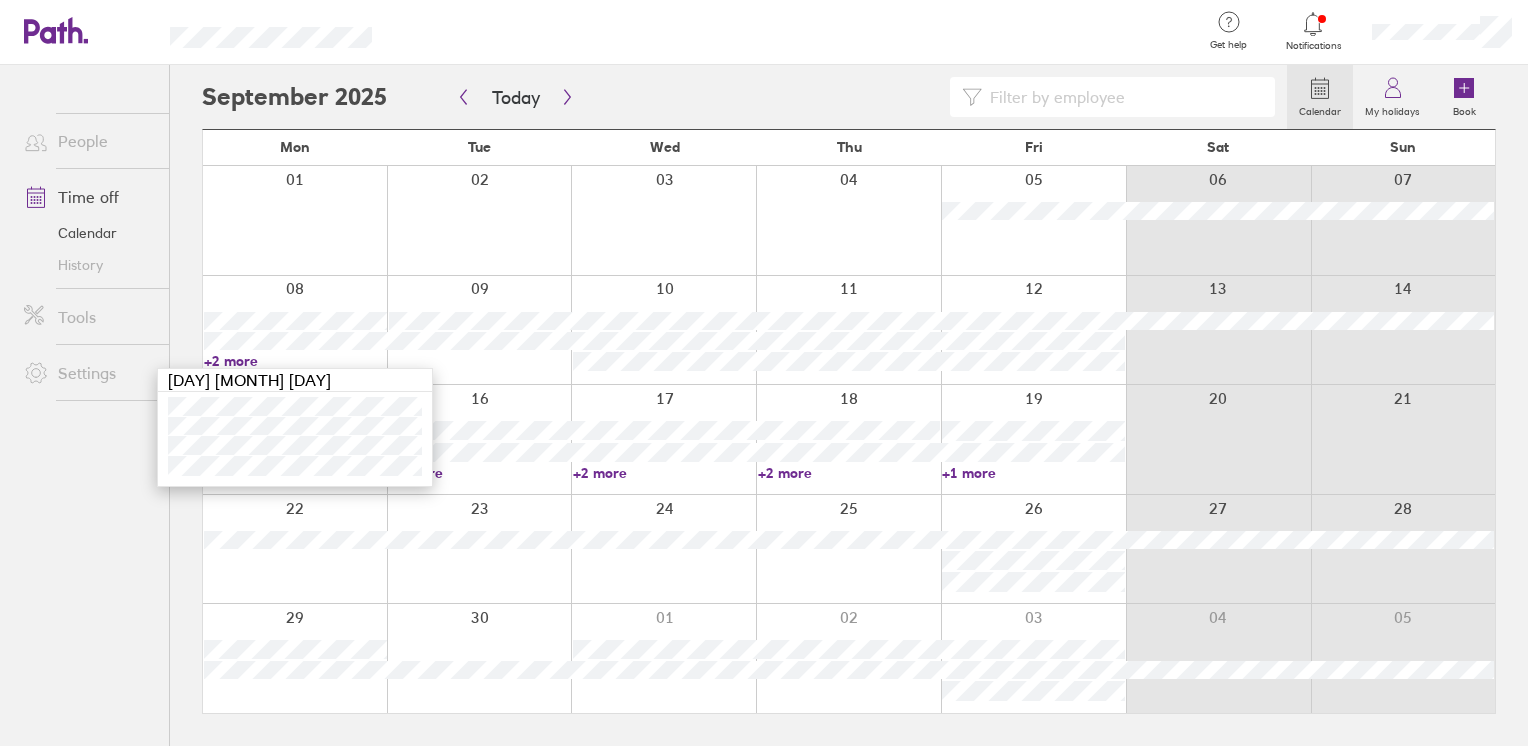 click on "People Time off Calendar History Tools Settings" at bounding box center (84, 372) 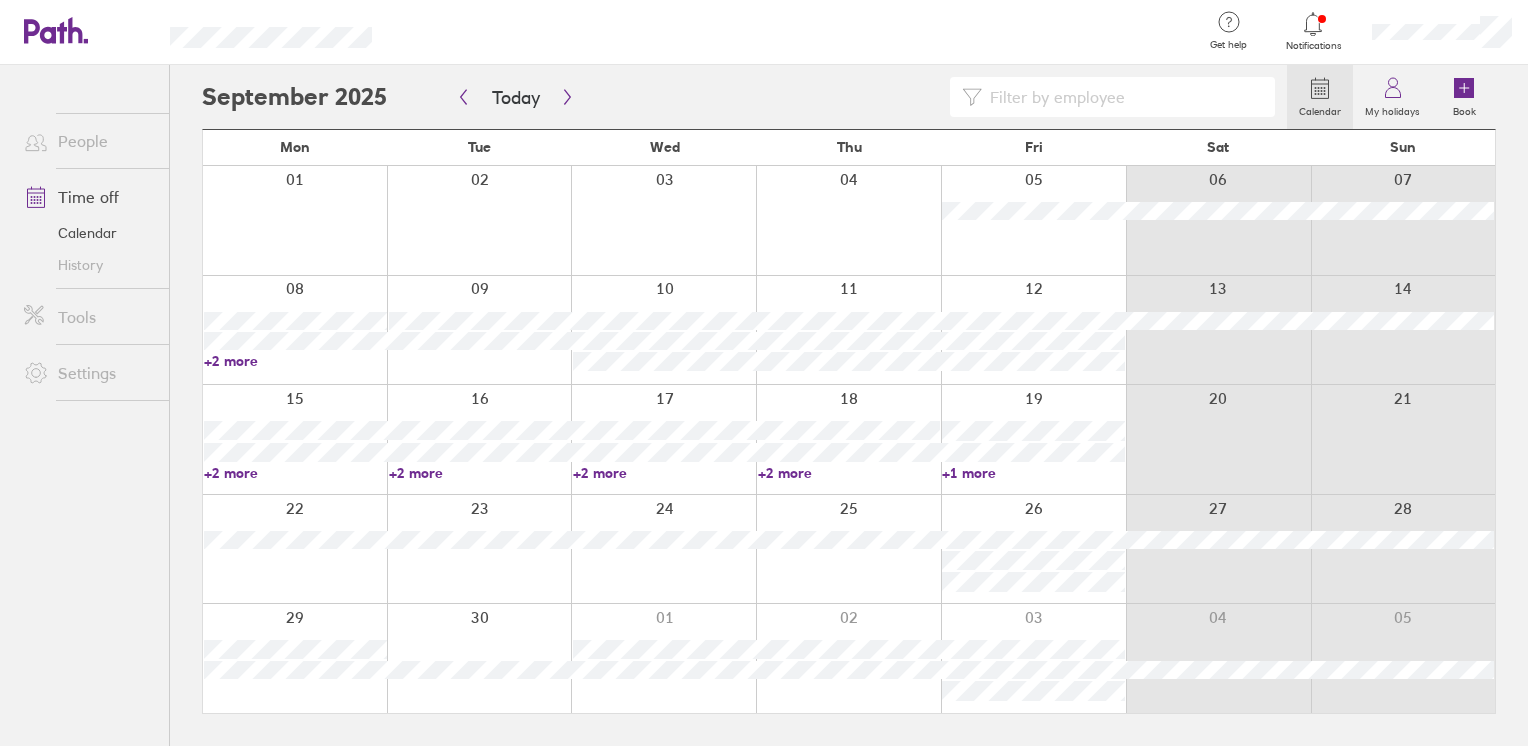 click at bounding box center (295, 330) 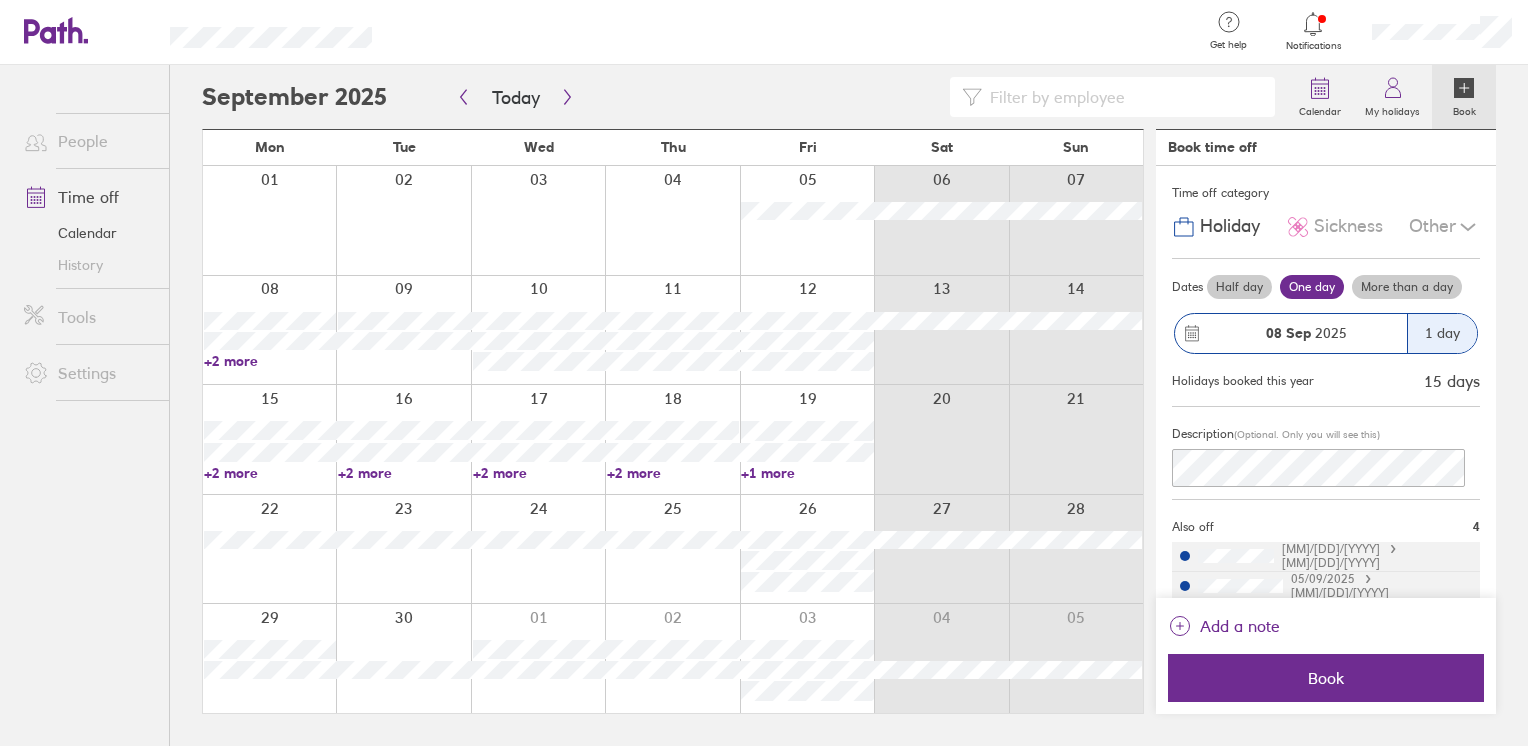 click at bounding box center [795, 32] 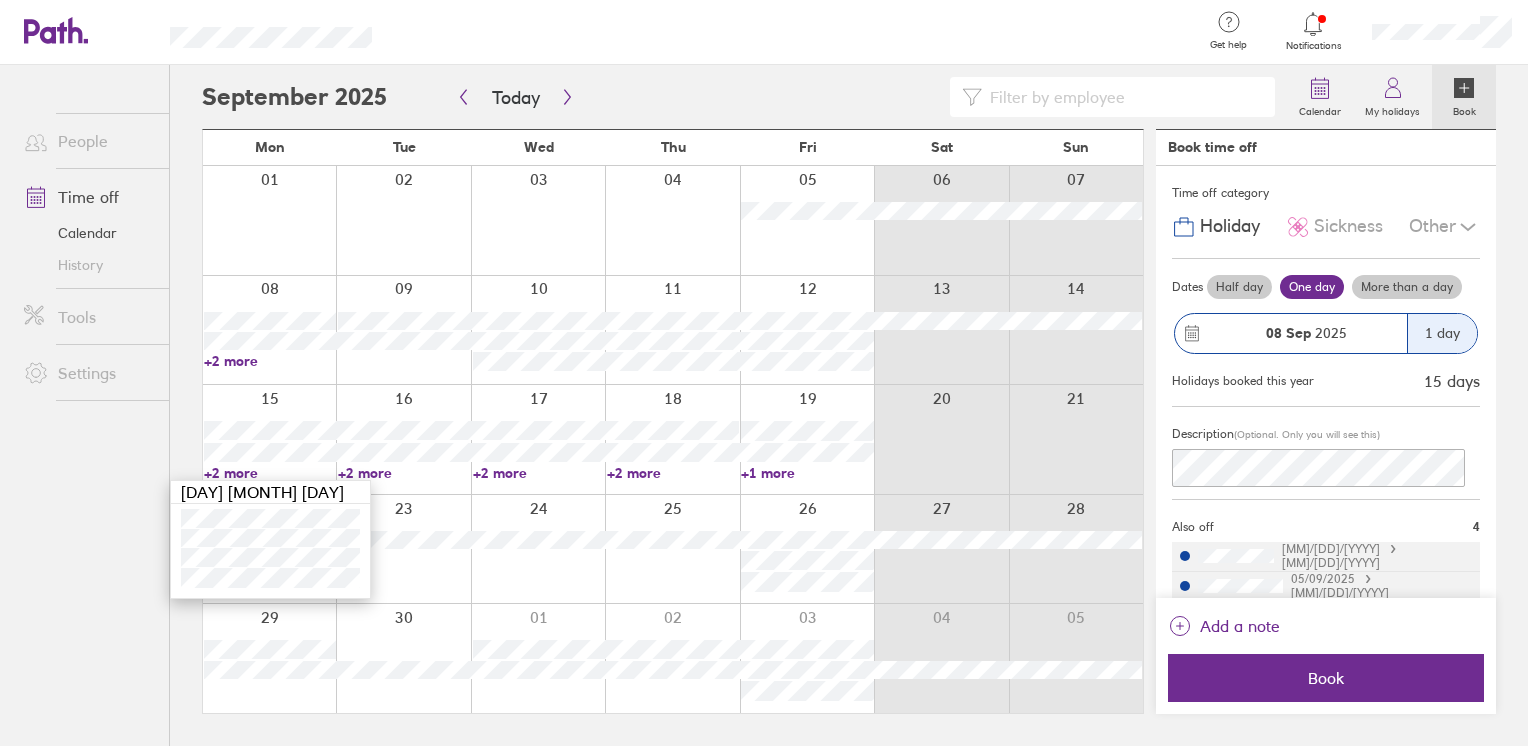 click on "+2 more" at bounding box center (404, 473) 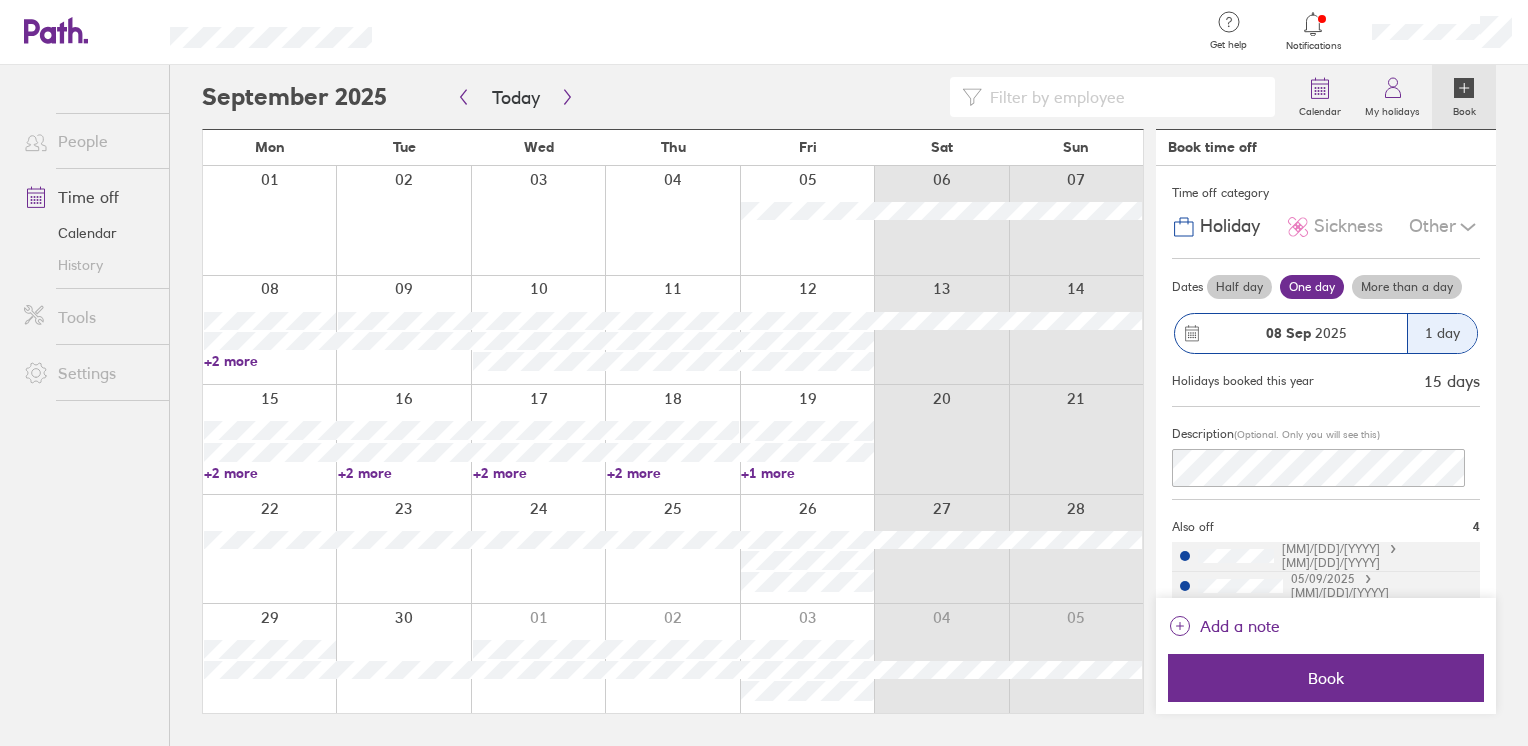 click on "+2 more" at bounding box center [404, 473] 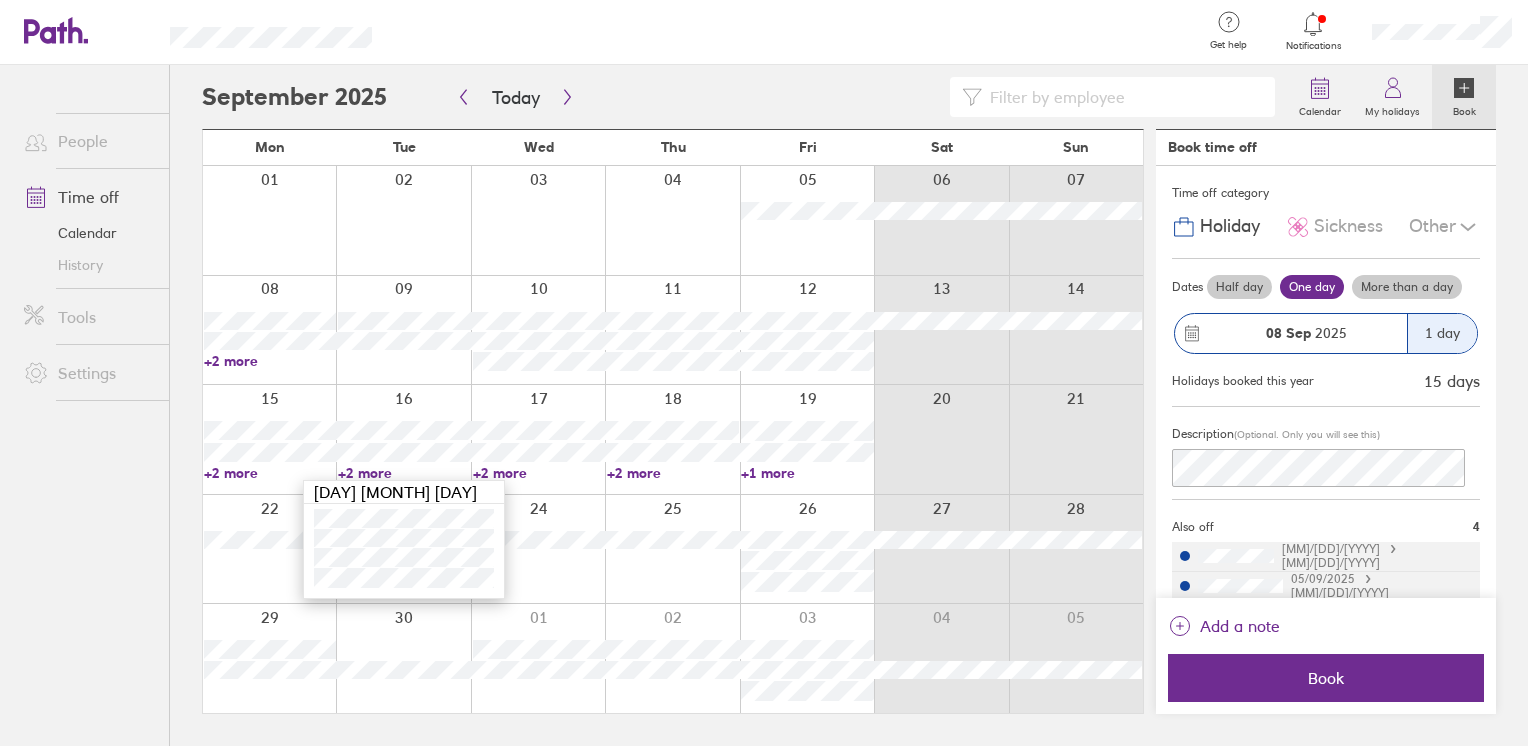 click on "+2 more" at bounding box center [539, 473] 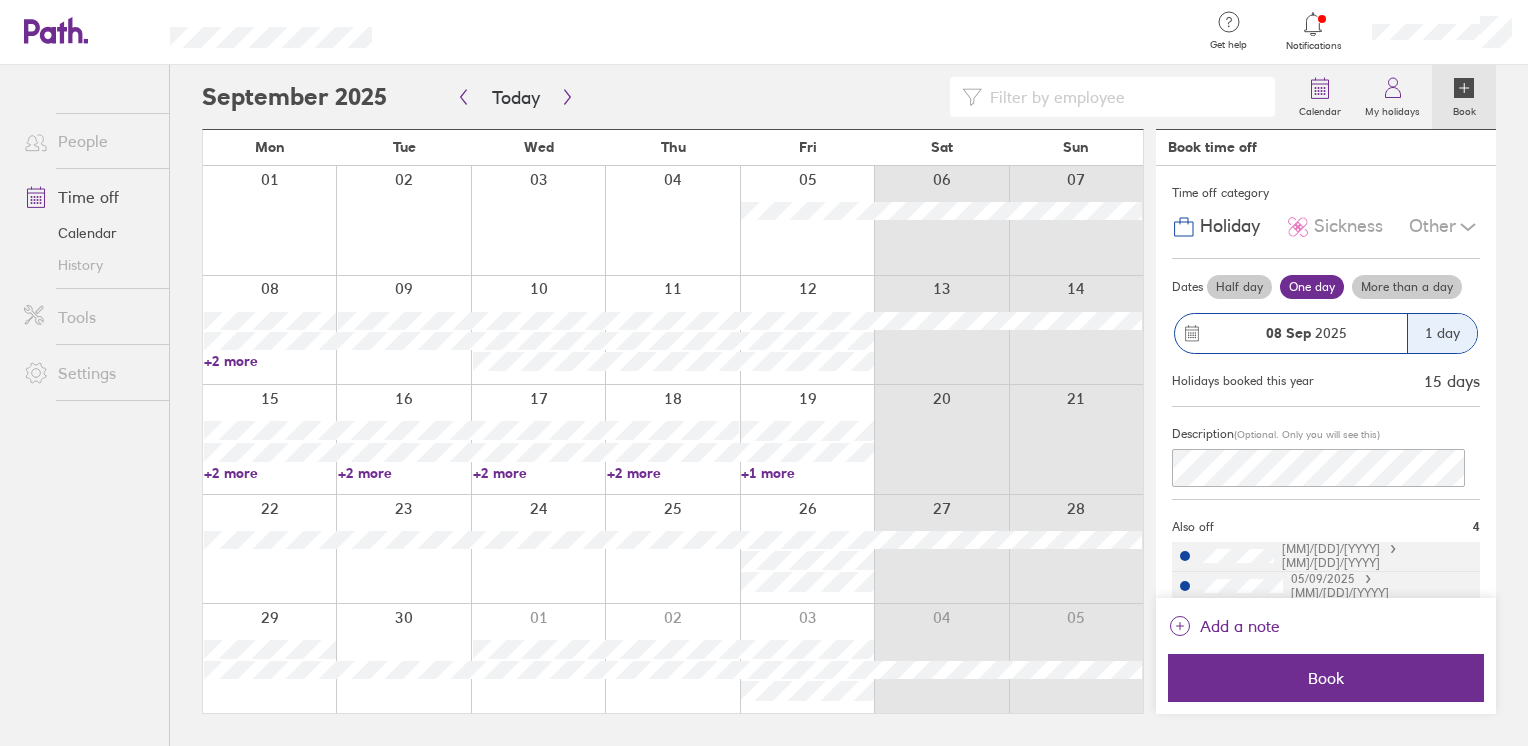 click on "+2 more" at bounding box center [539, 473] 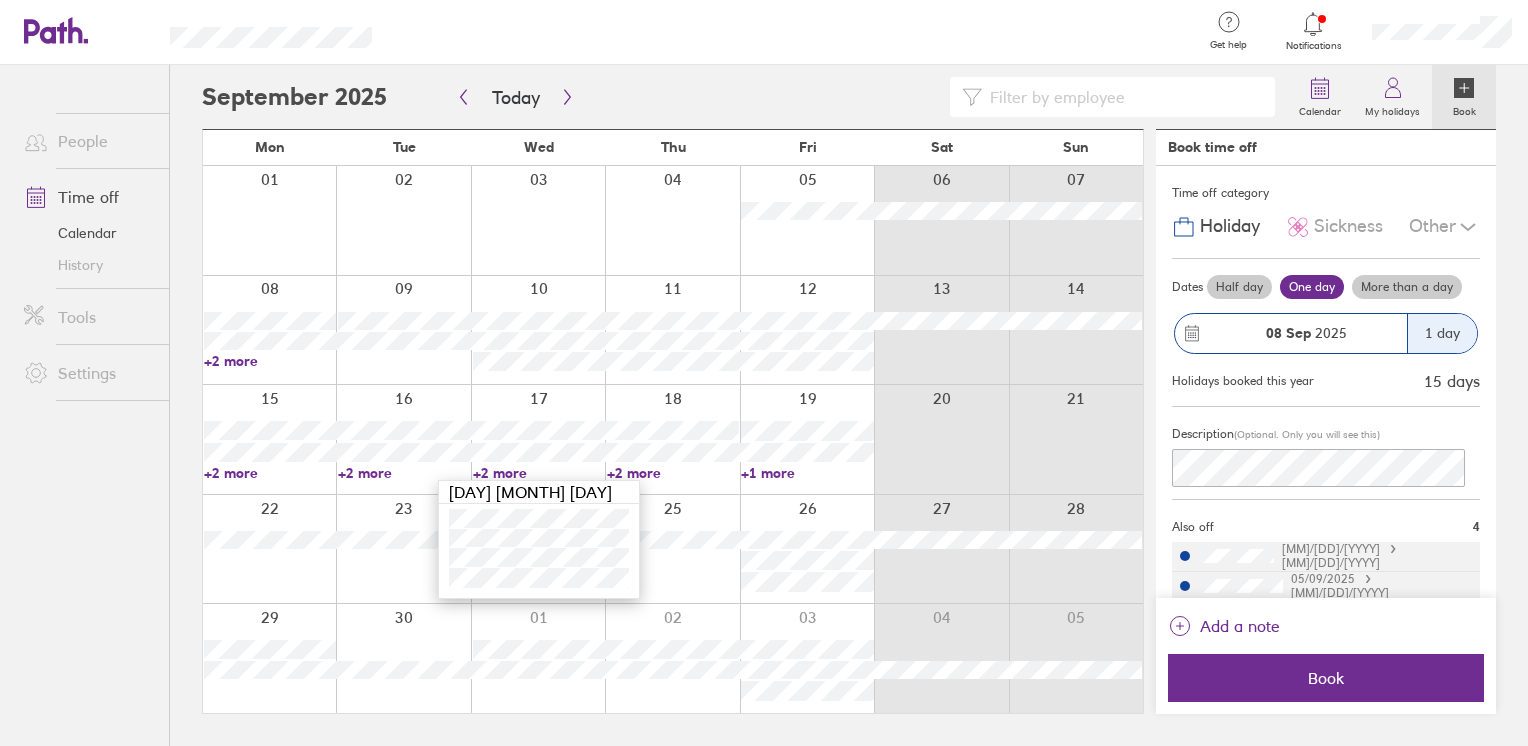 click on "+2 more" at bounding box center (673, 473) 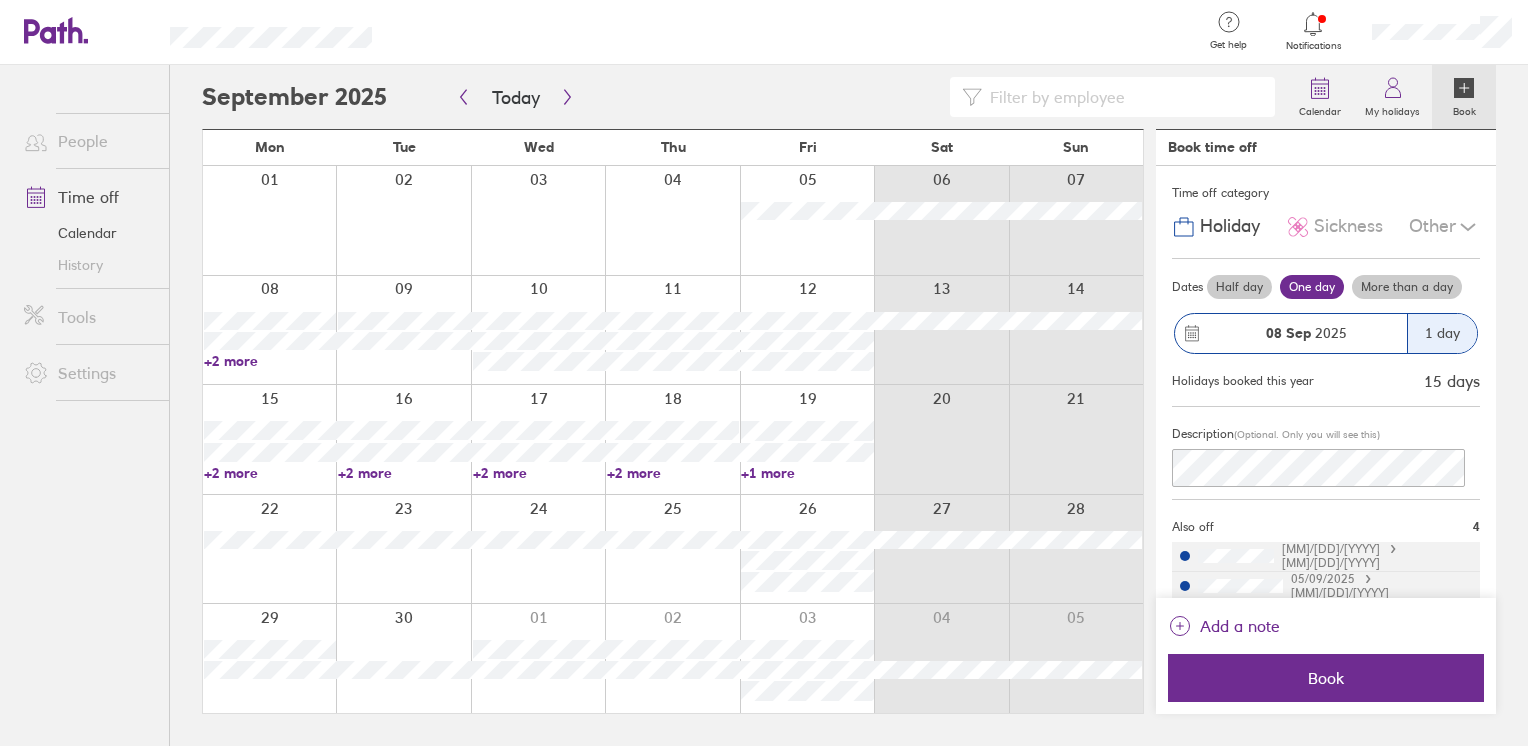 click on "+2 more" at bounding box center (673, 473) 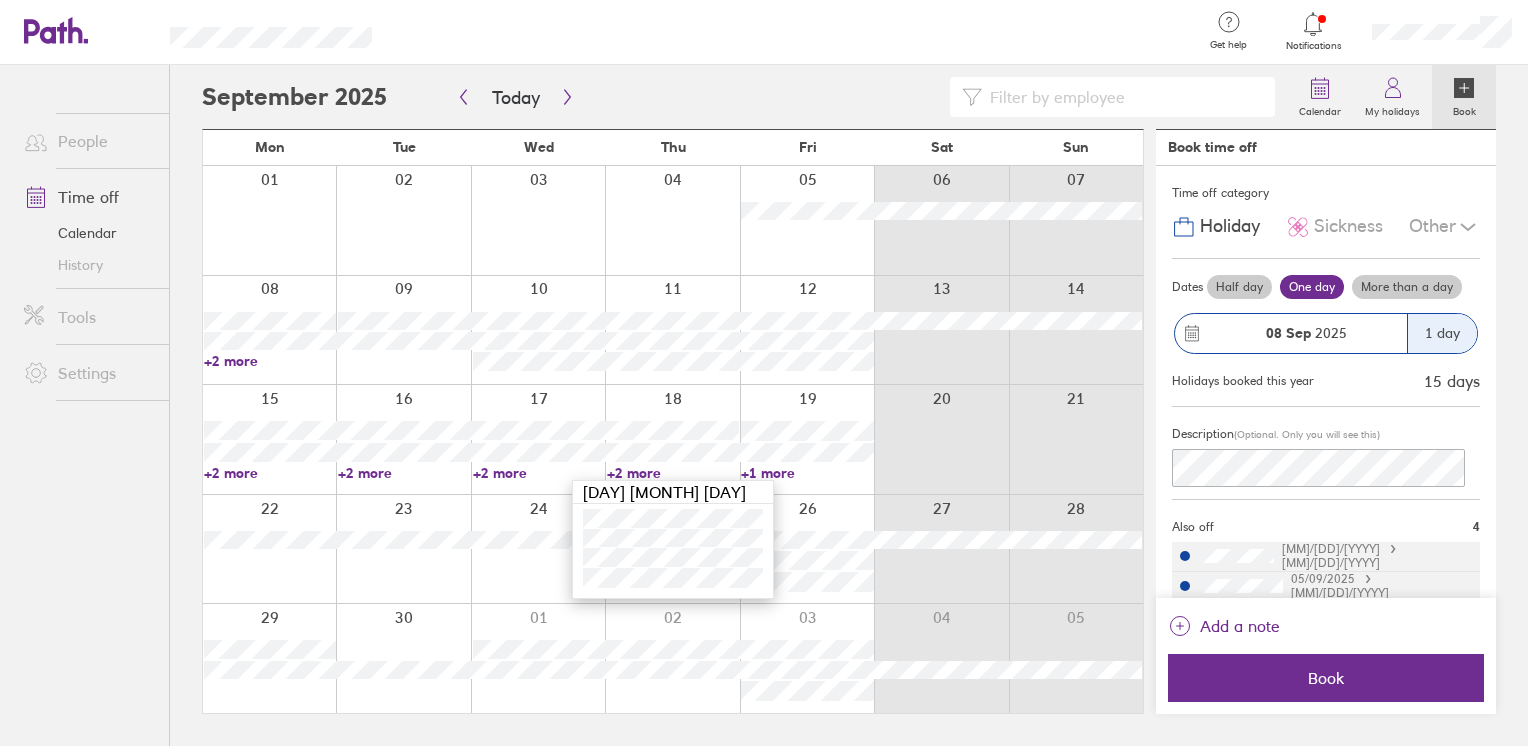click on "+1 more" at bounding box center (807, 473) 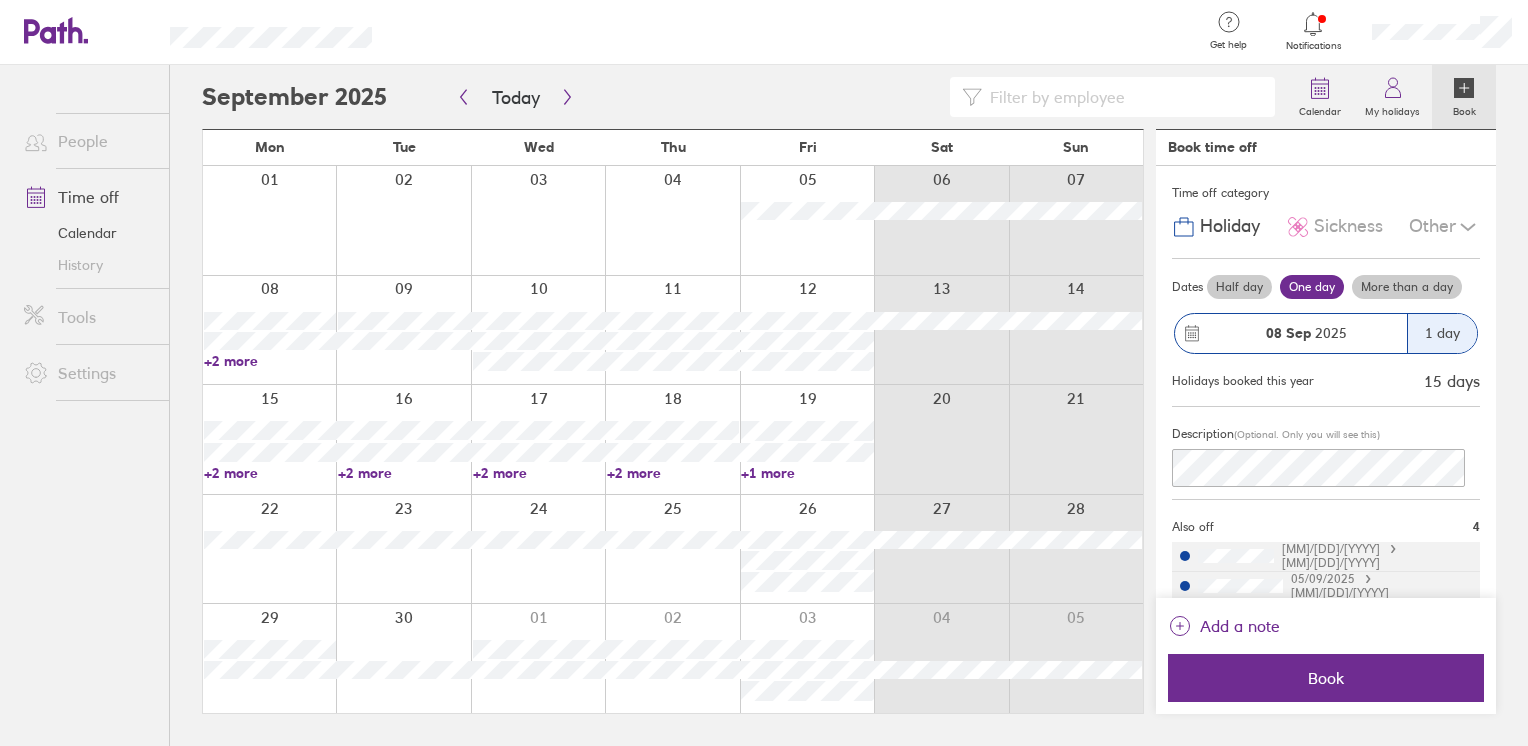 click on "+1 more" at bounding box center [807, 473] 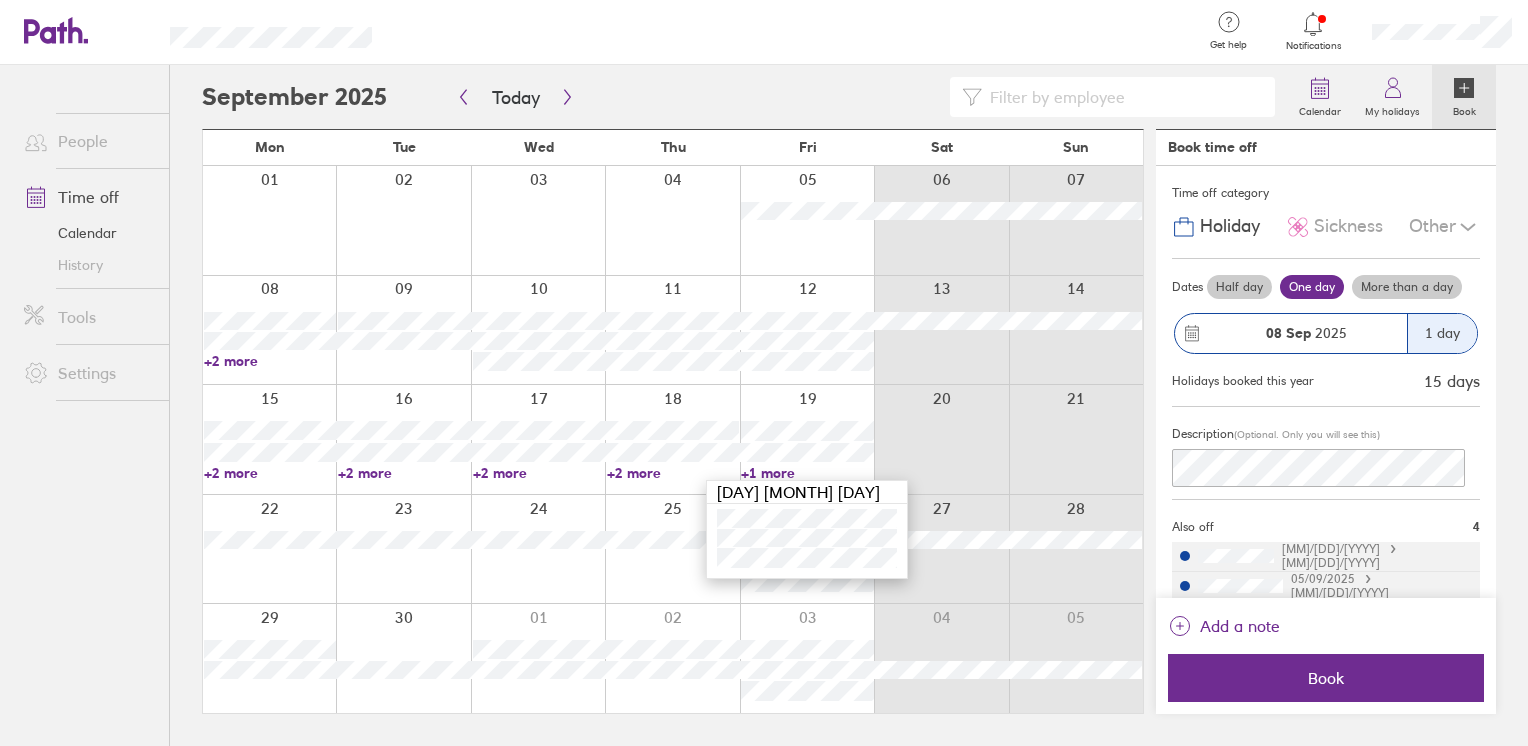 click on "People Time off Calendar History Tools Settings" at bounding box center (84, 372) 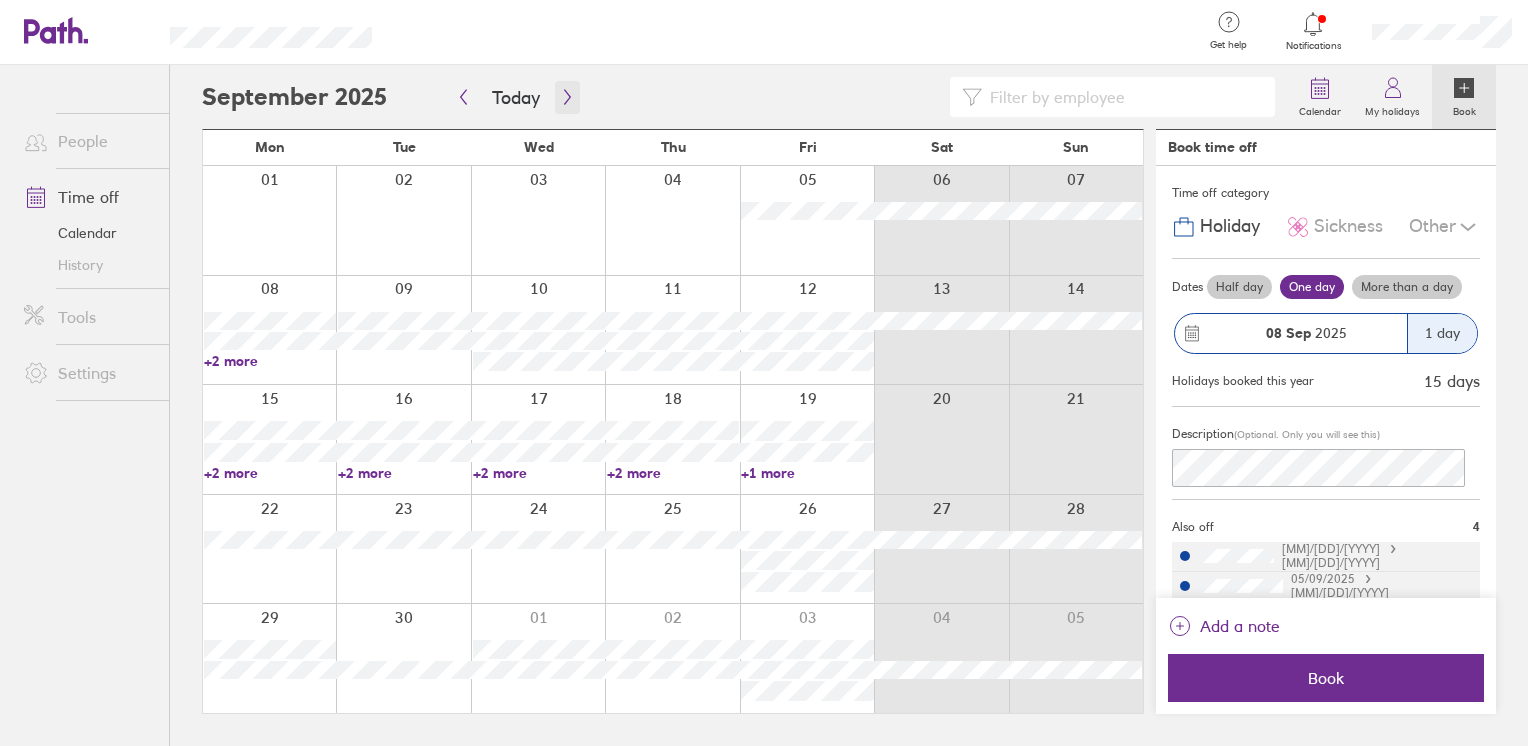 click 